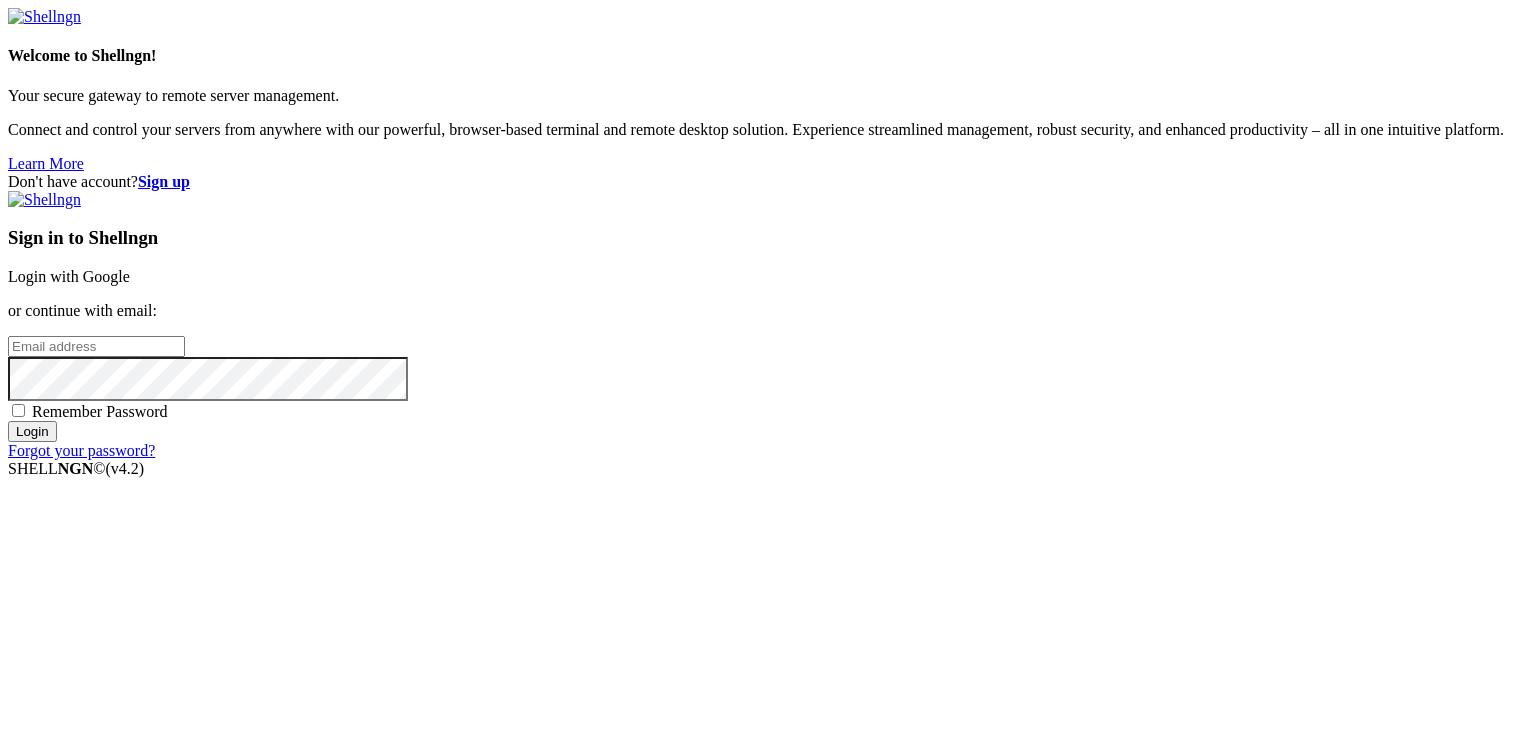 scroll, scrollTop: 0, scrollLeft: 0, axis: both 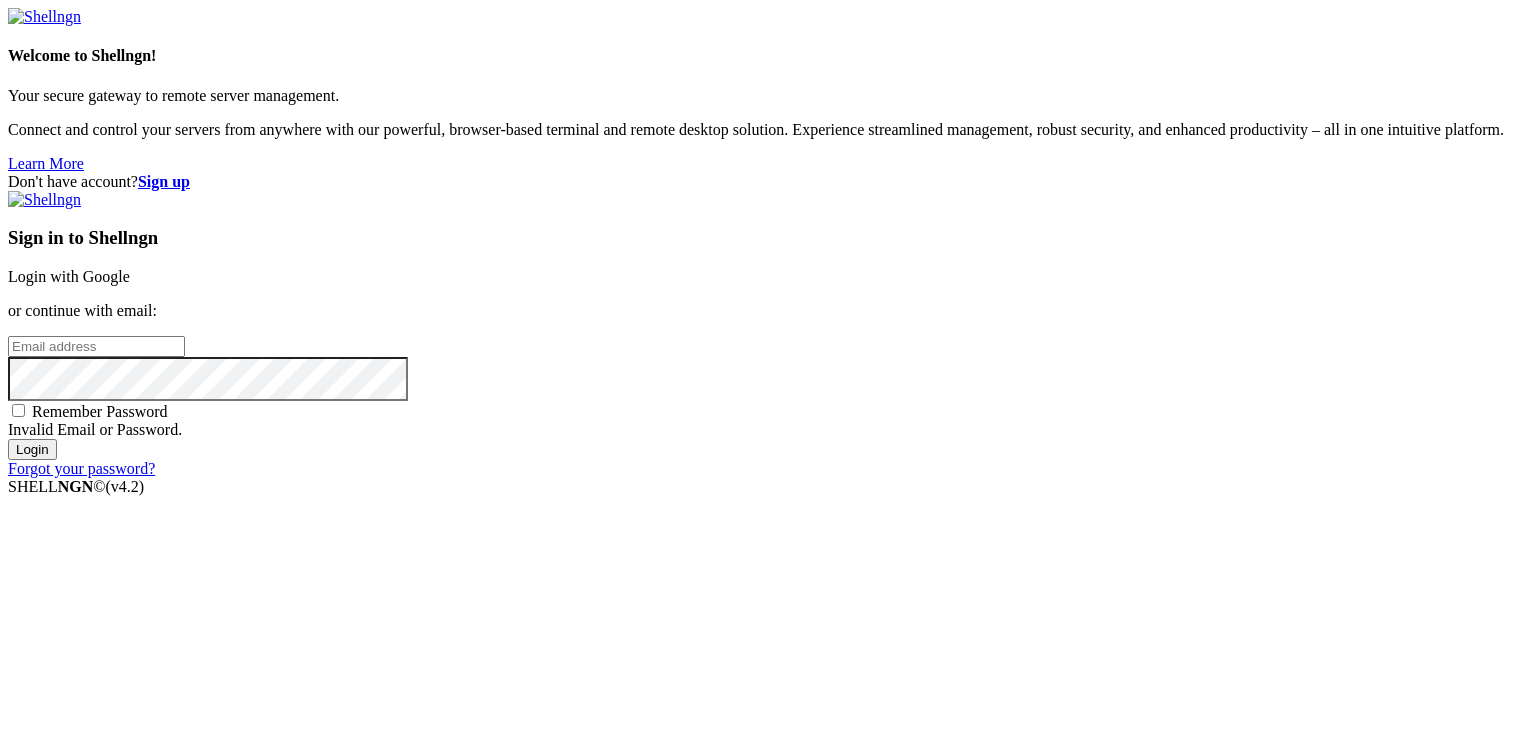 click on "Login with Google" at bounding box center [69, 276] 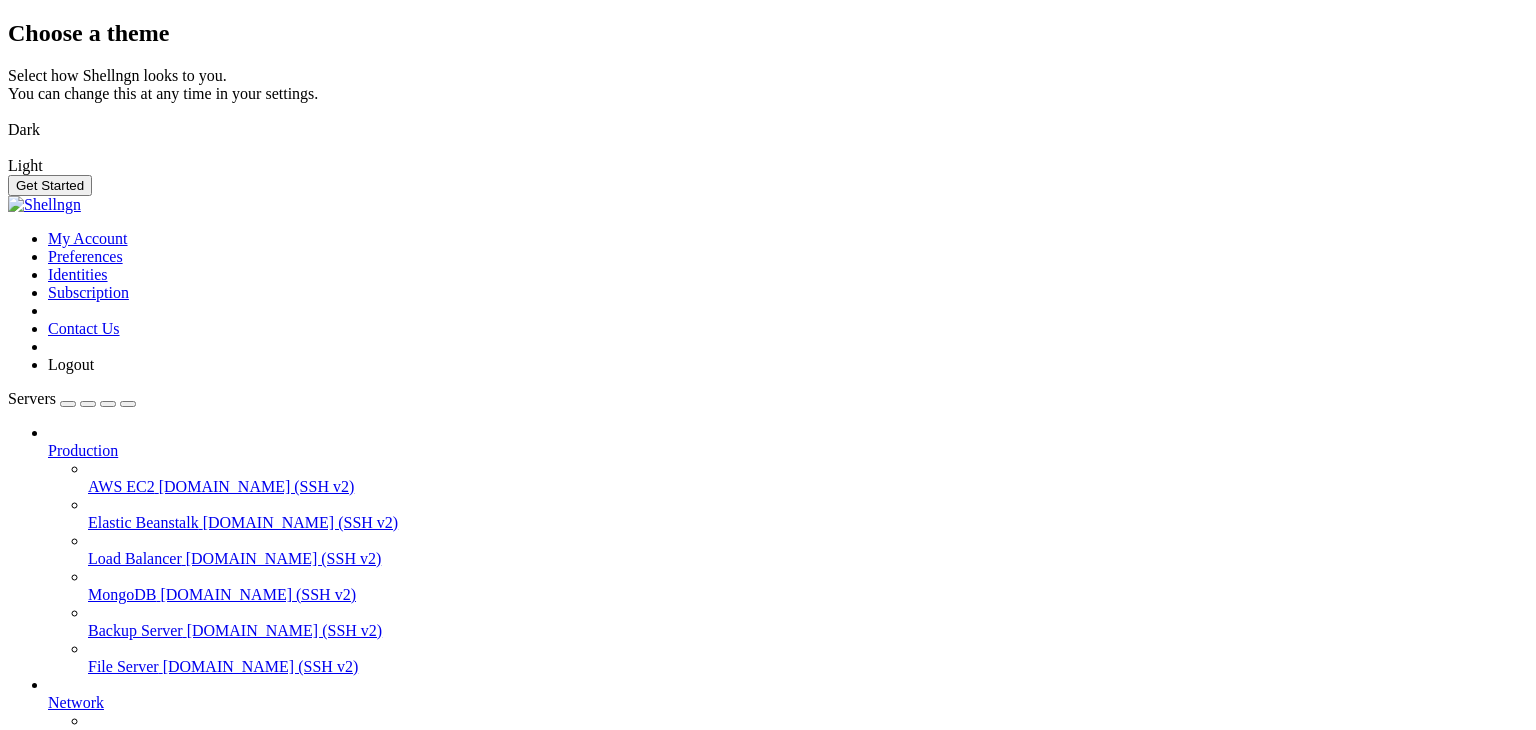 click on "Get Started" at bounding box center (50, 185) 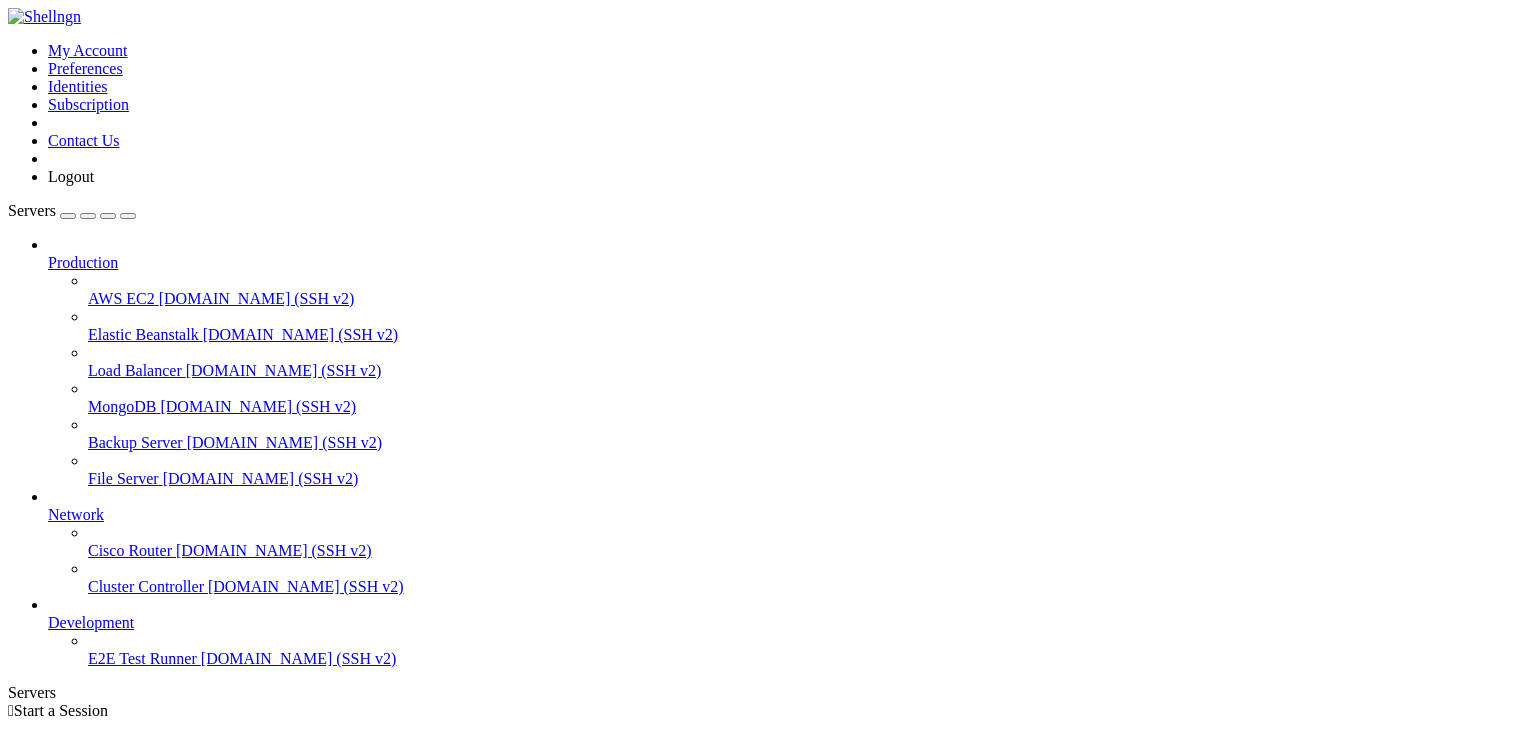 click on "Add Server" at bounding box center (768, 801) 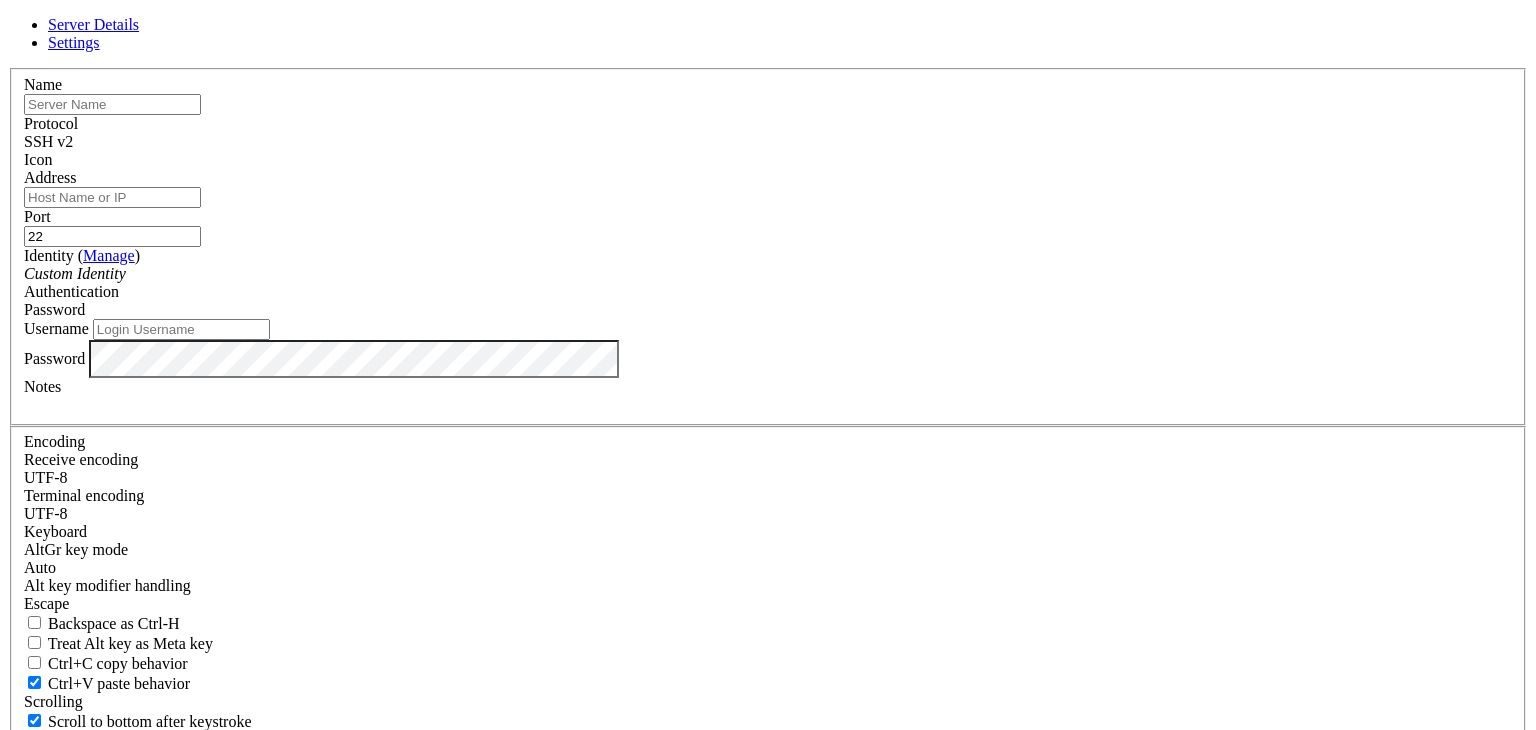 click on "Password" at bounding box center [768, 310] 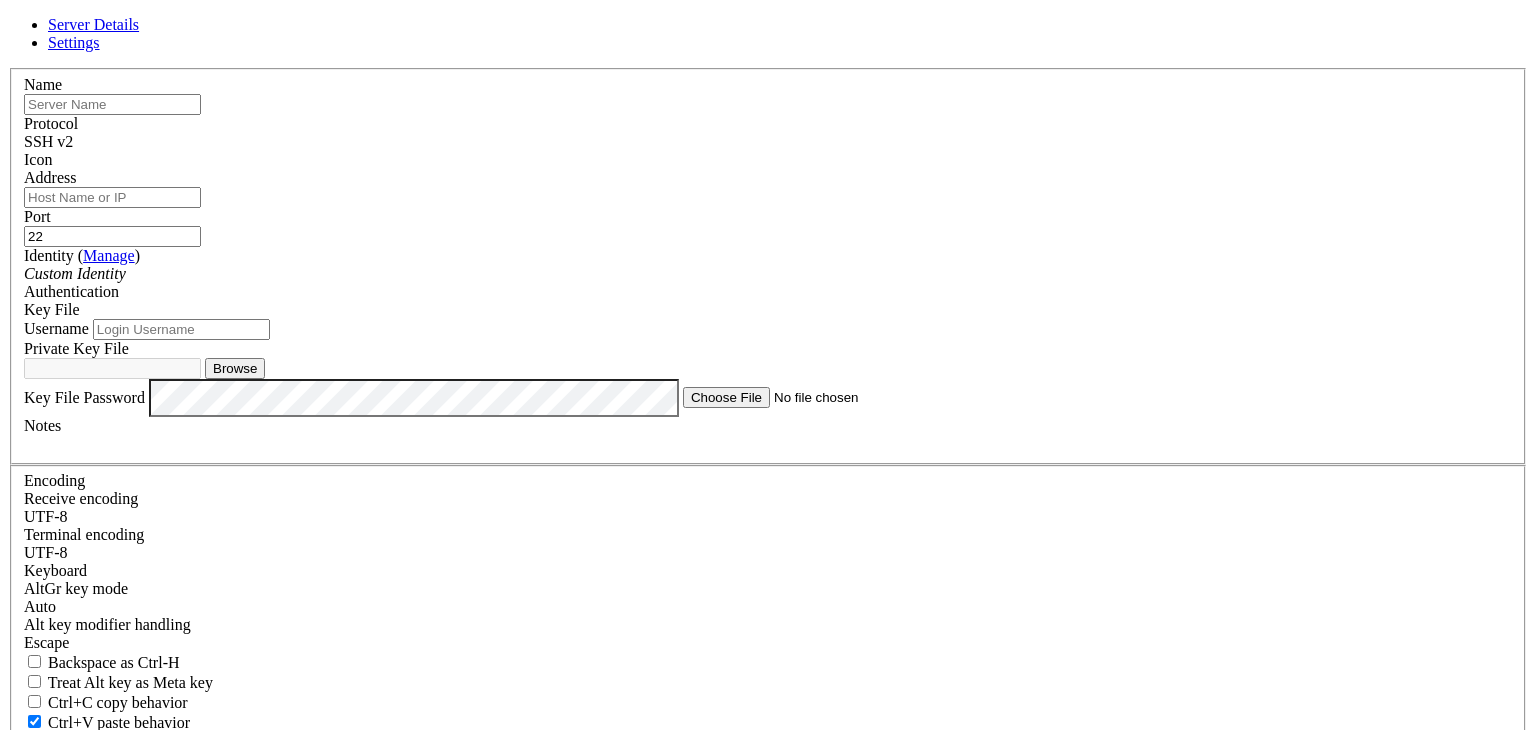 click at bounding box center (112, 104) 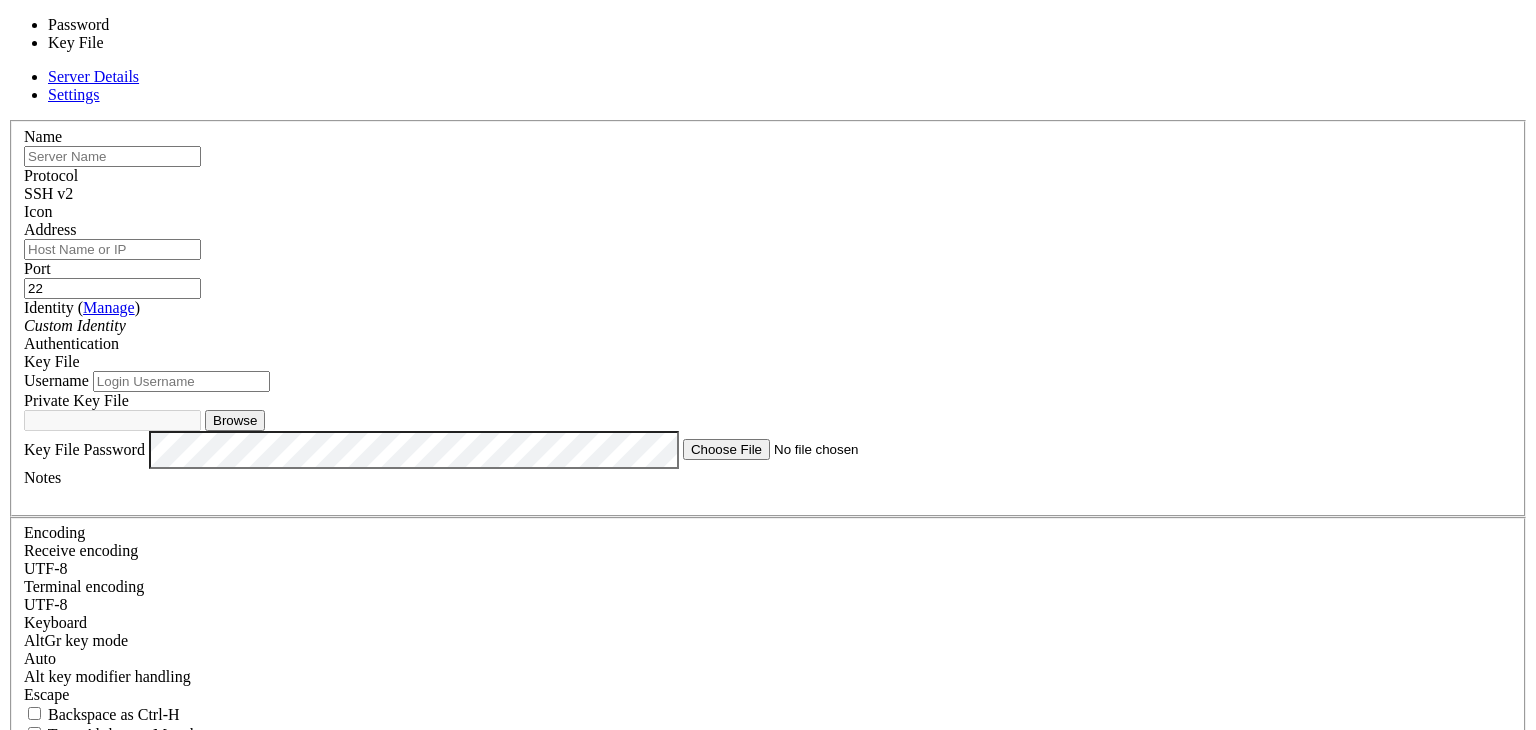 click on "Key File" at bounding box center (768, 362) 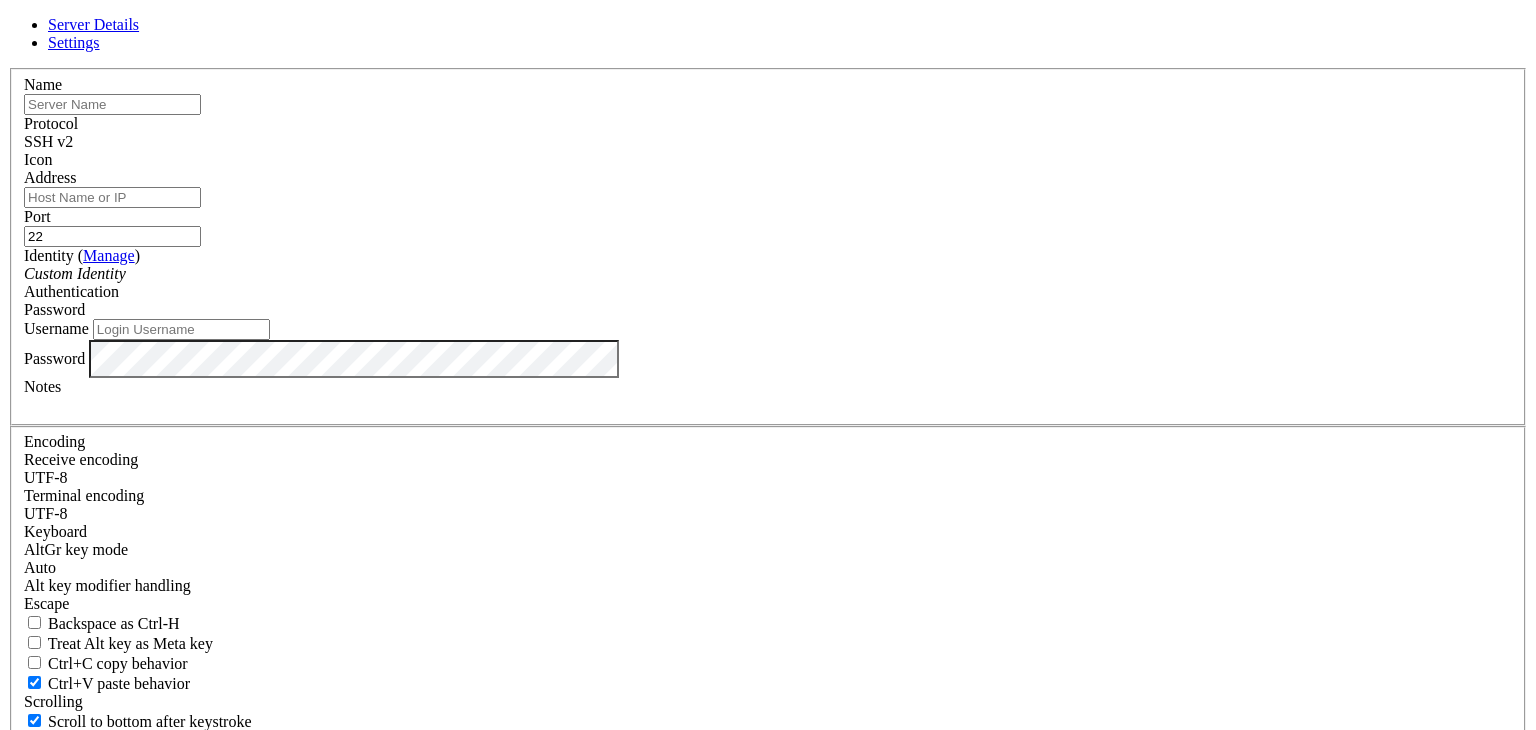 click at bounding box center [112, 104] 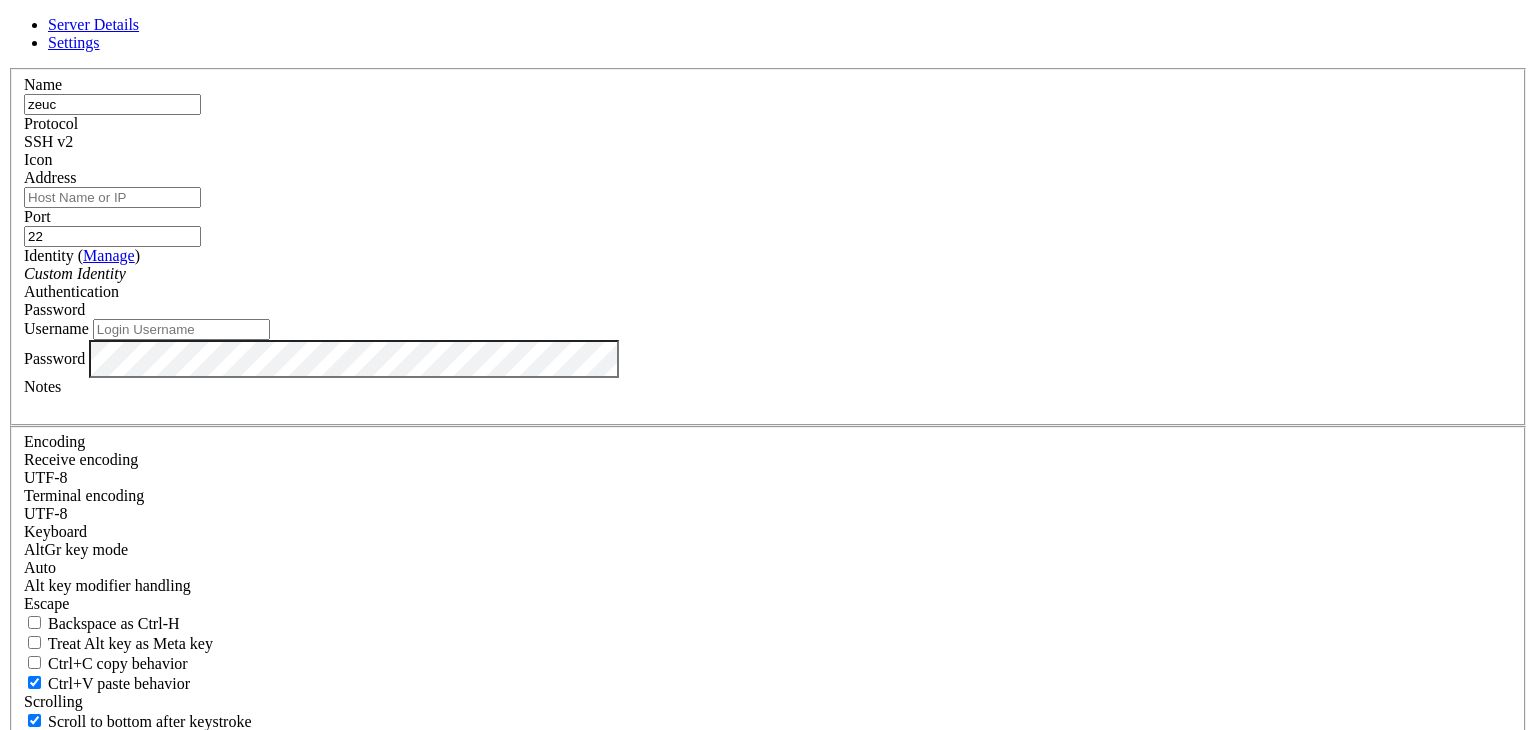type on "zeuc" 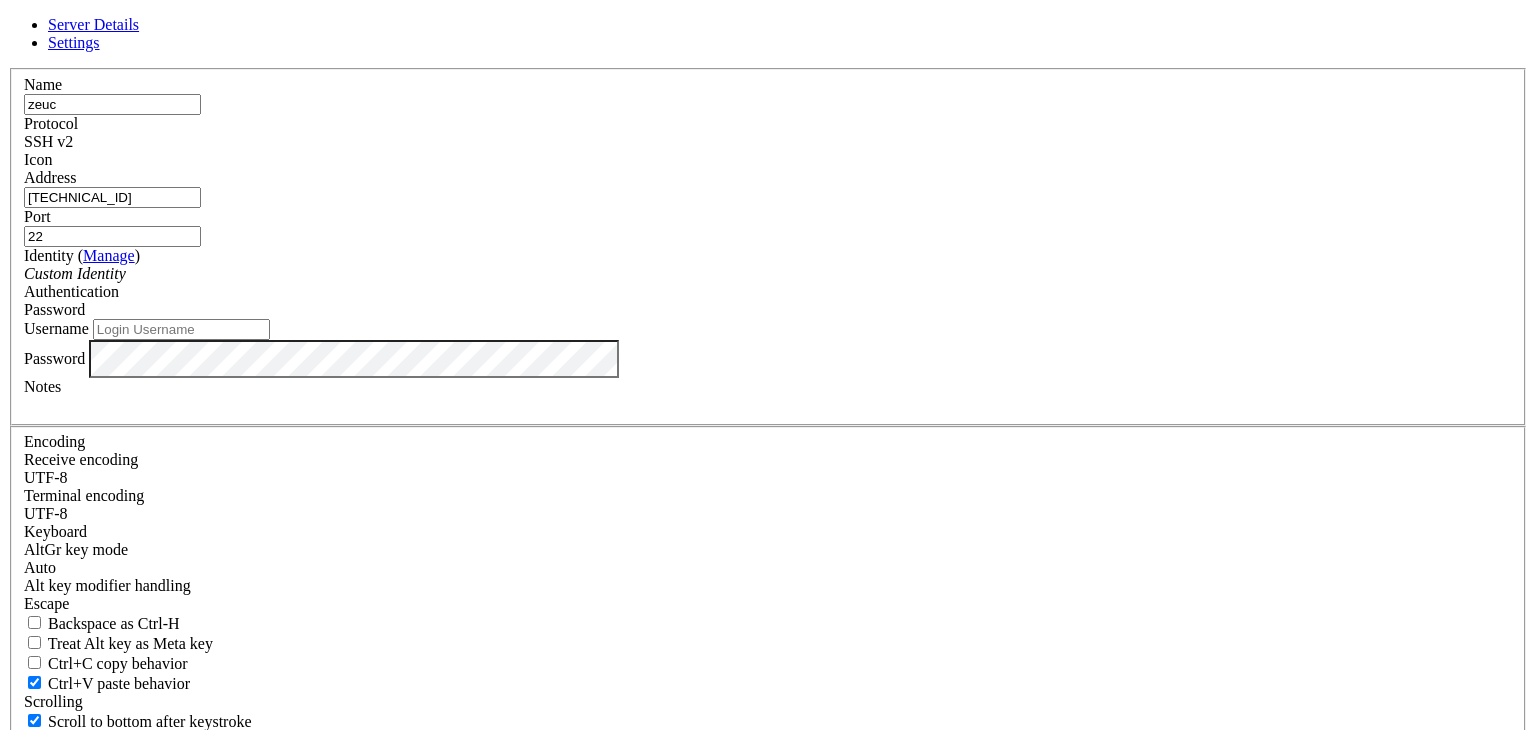 type on "[TECHNICAL_ID]" 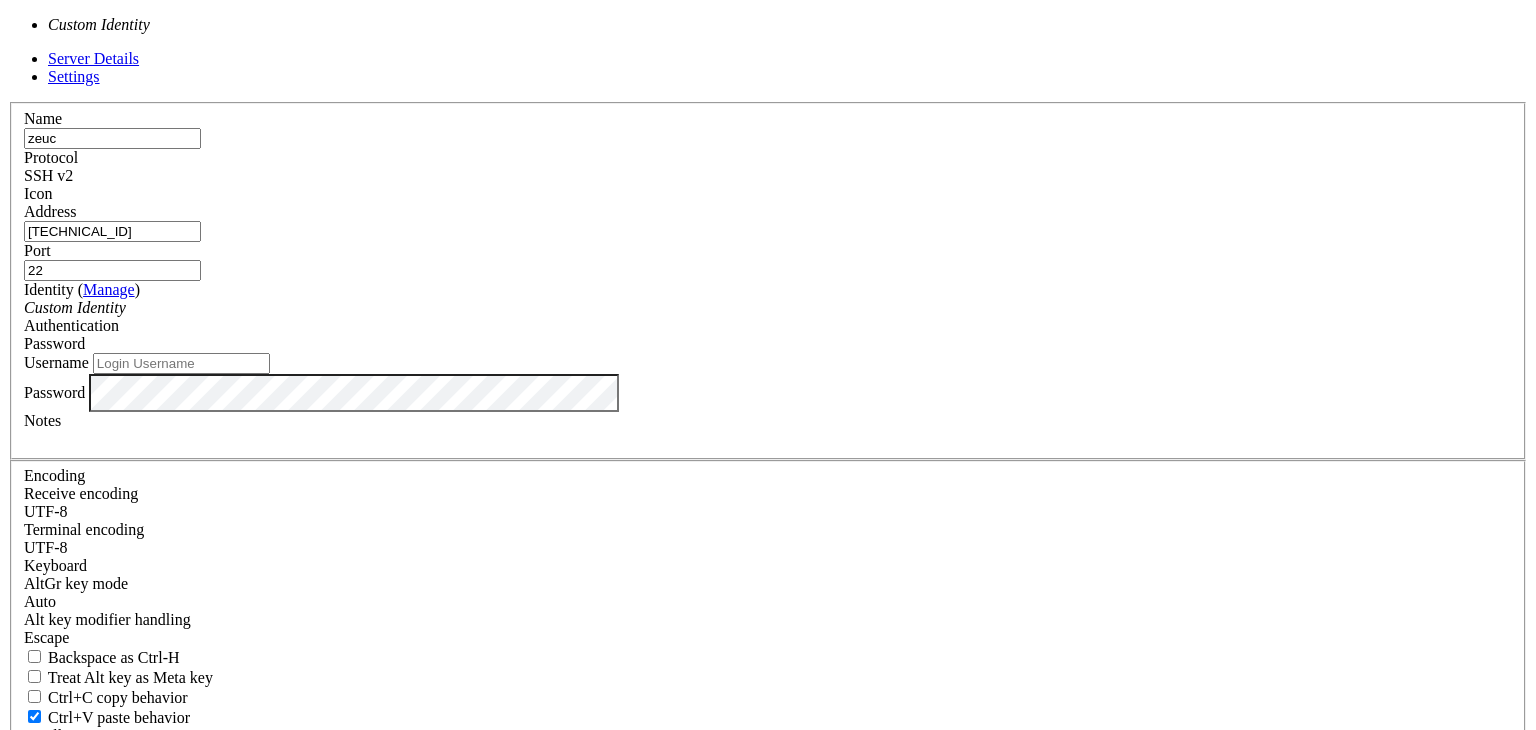 click on "Custom Identity" at bounding box center [75, 307] 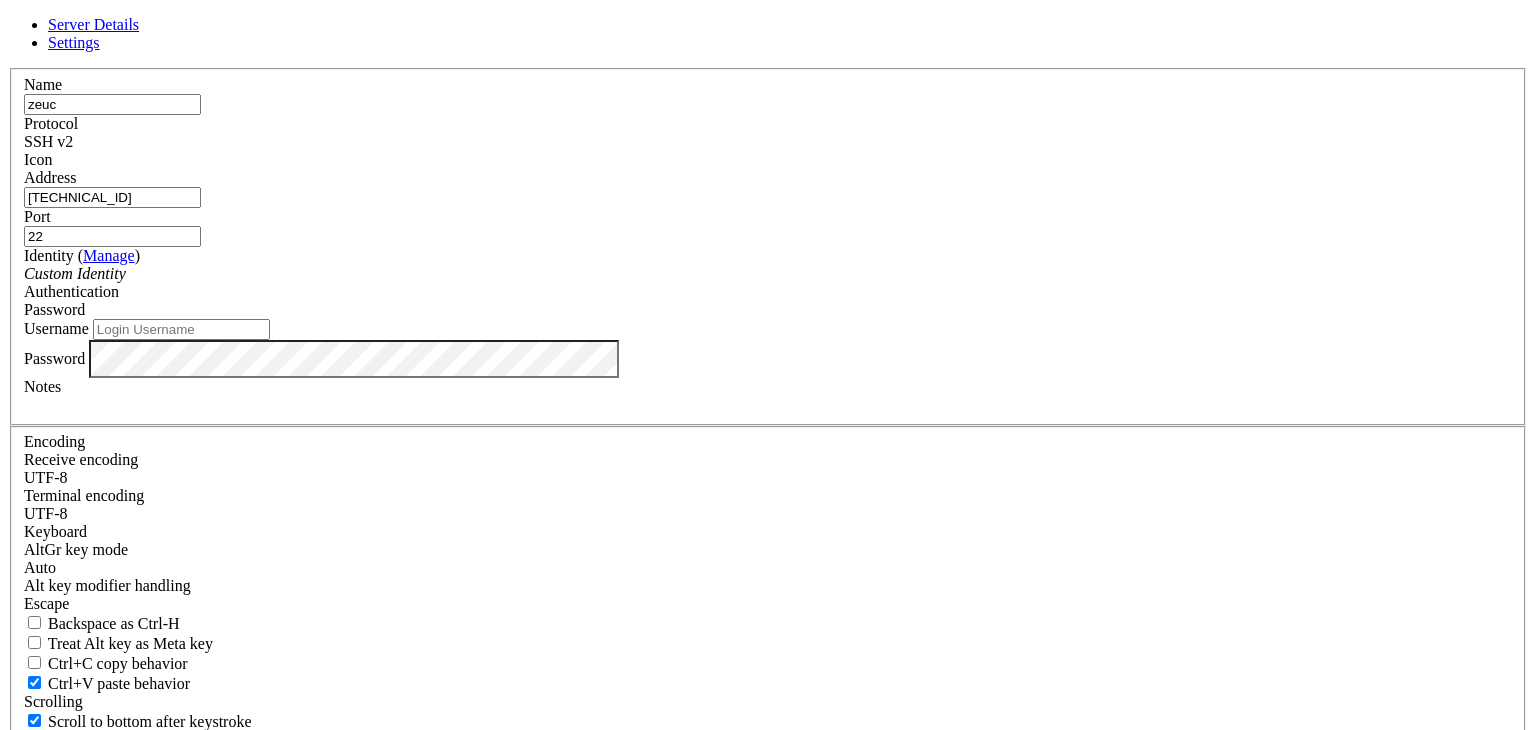 click on "Username" at bounding box center [181, 329] 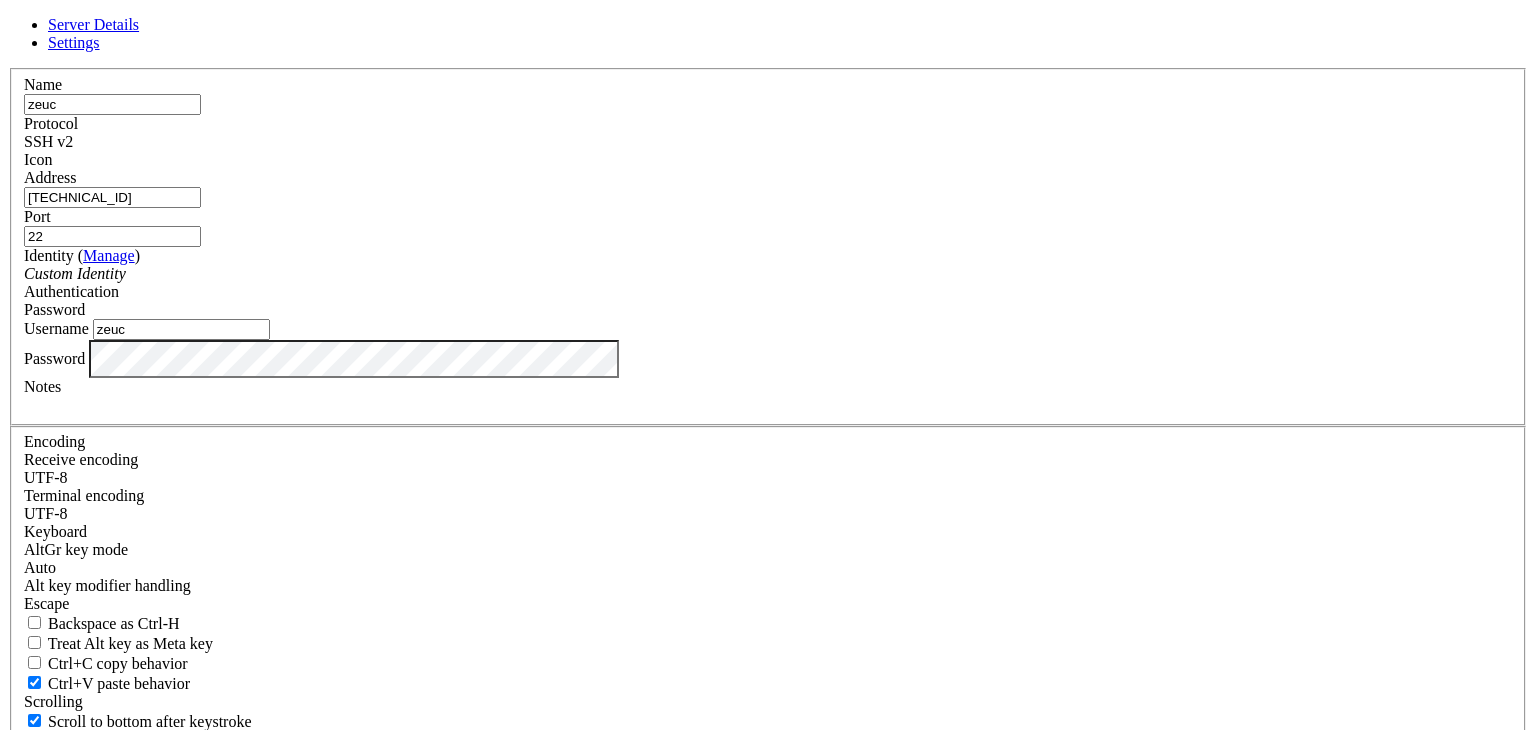 type on "zeuc" 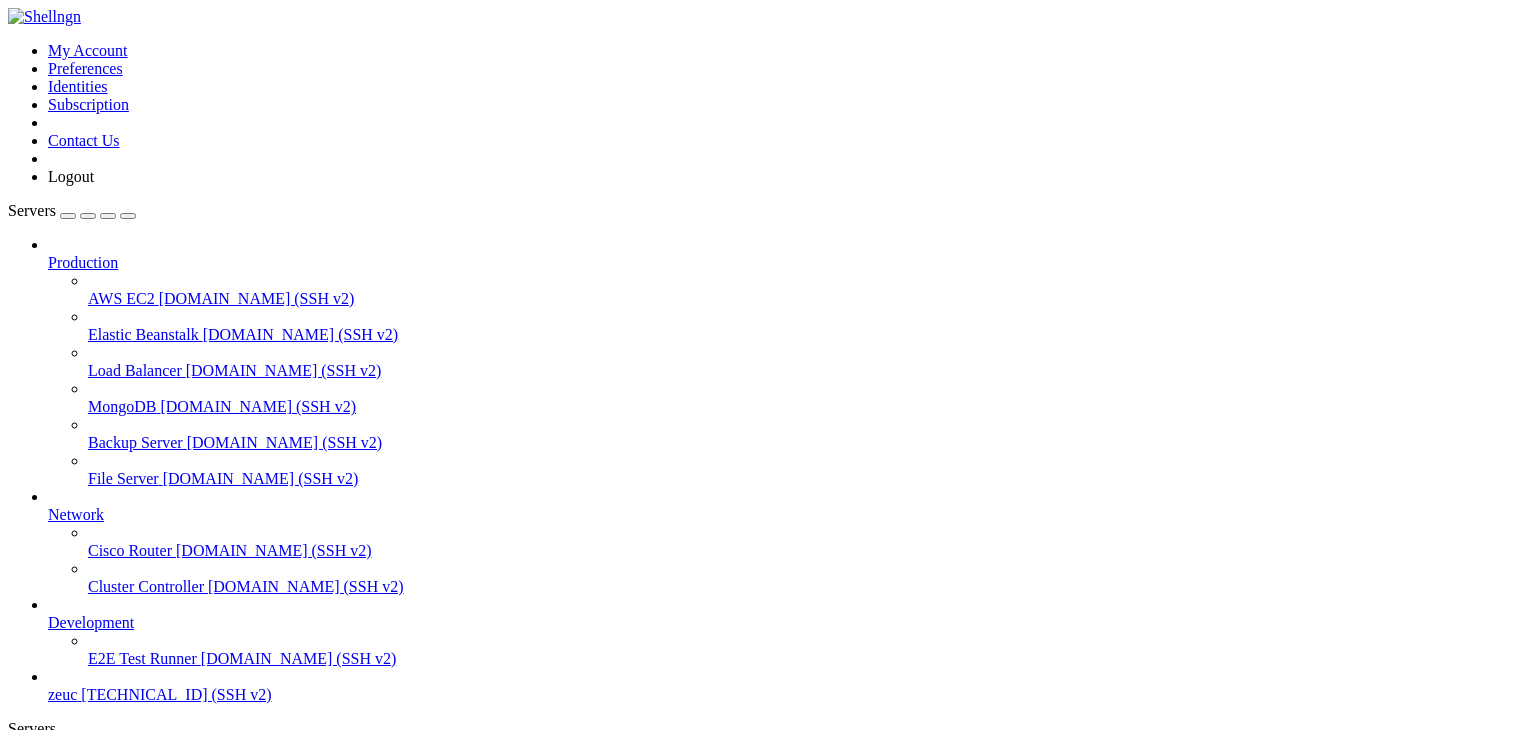 scroll, scrollTop: 76, scrollLeft: 0, axis: vertical 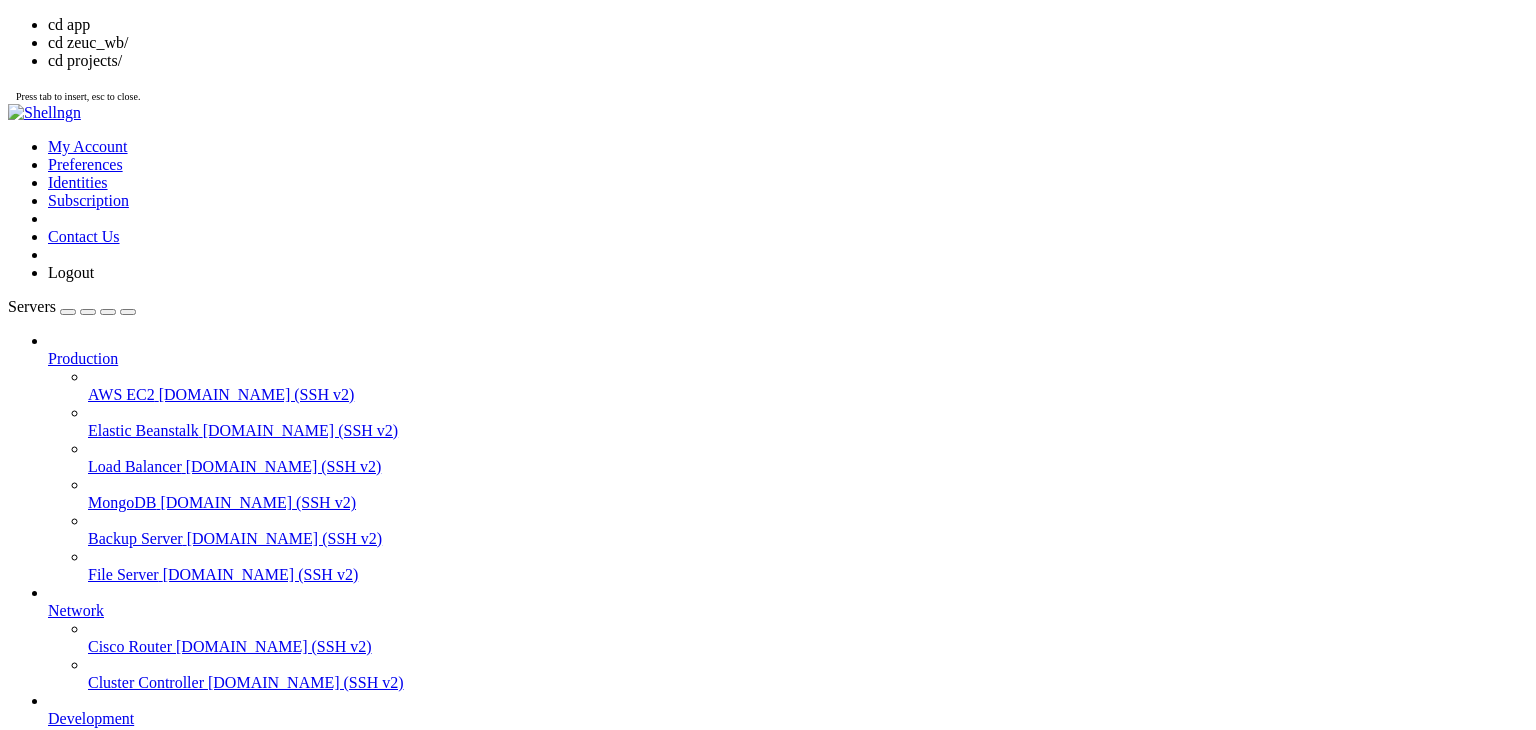 click on "actions     config.yml   data              endpoints.yml   models         test.json         whatsapp" 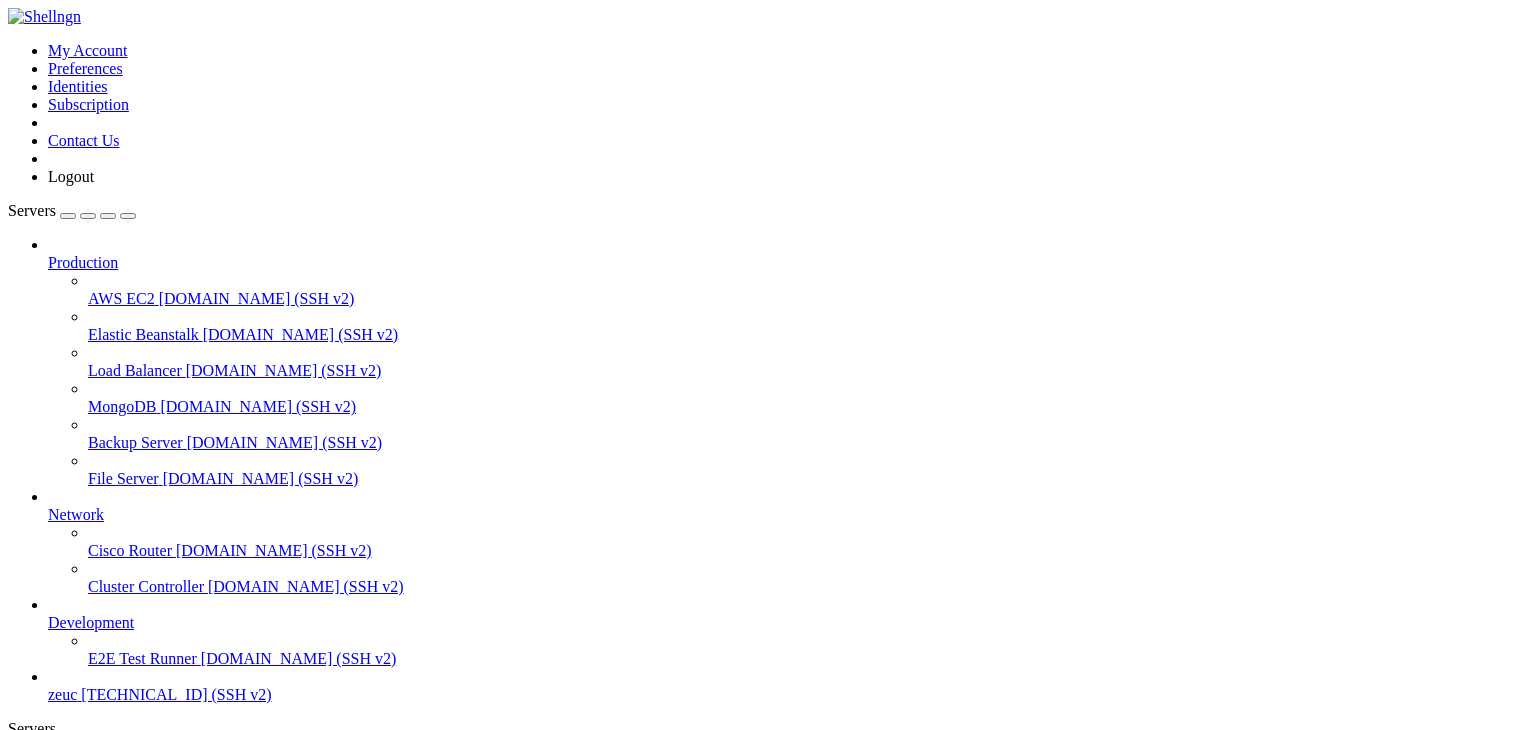 scroll, scrollTop: 5304, scrollLeft: 0, axis: vertical 